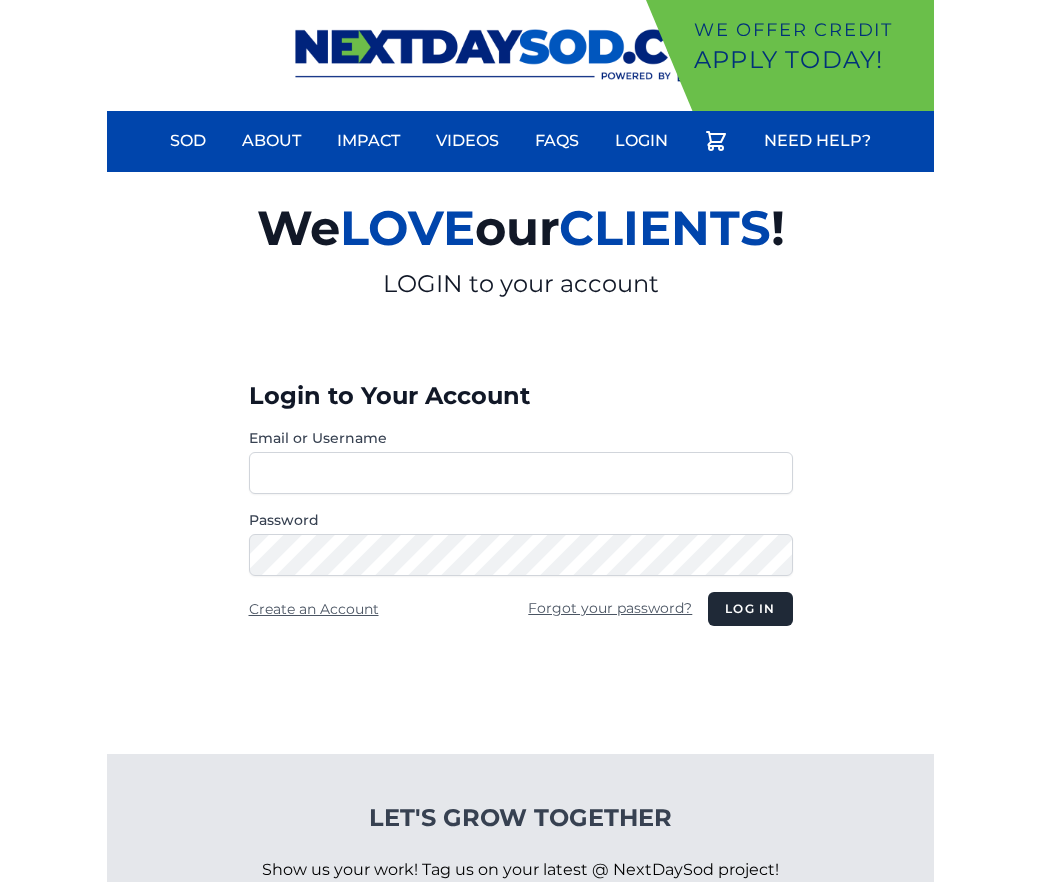 scroll, scrollTop: 0, scrollLeft: 0, axis: both 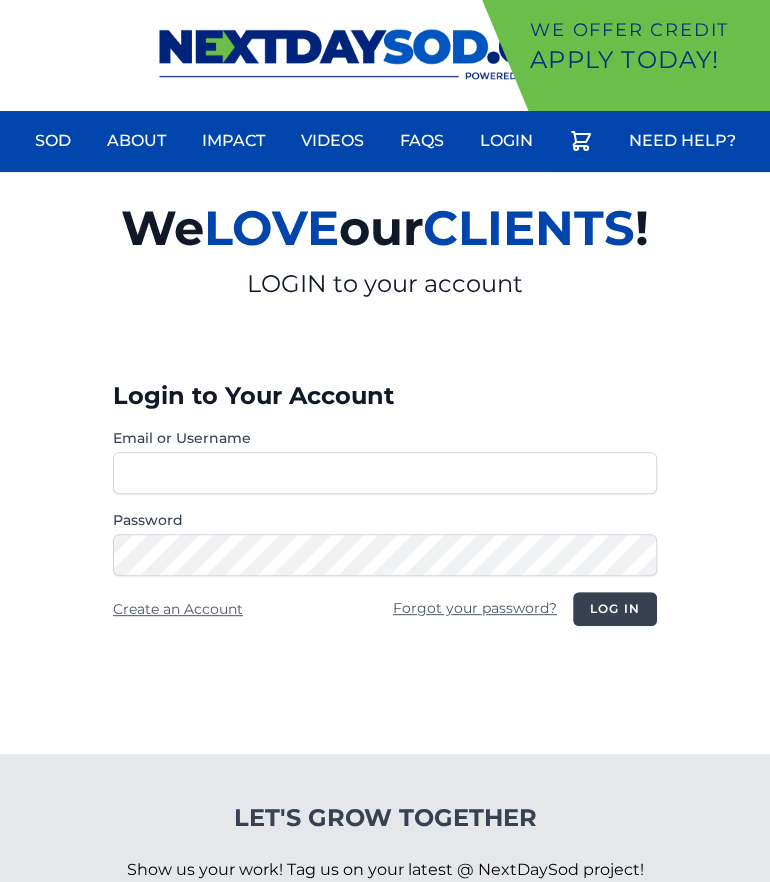 type on "**********" 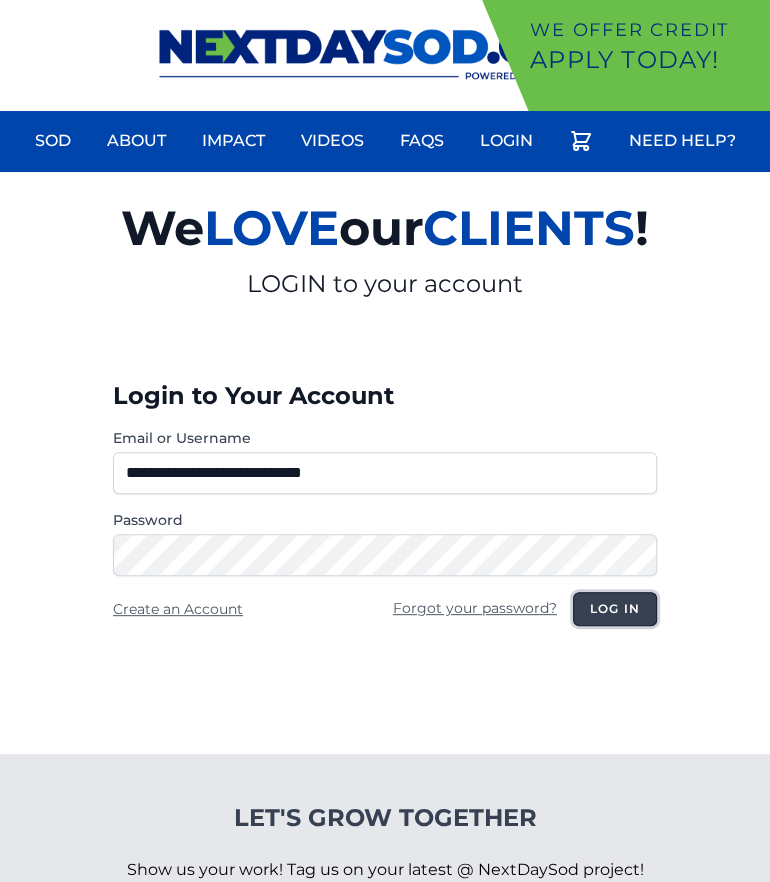 click on "Log in" at bounding box center (615, 609) 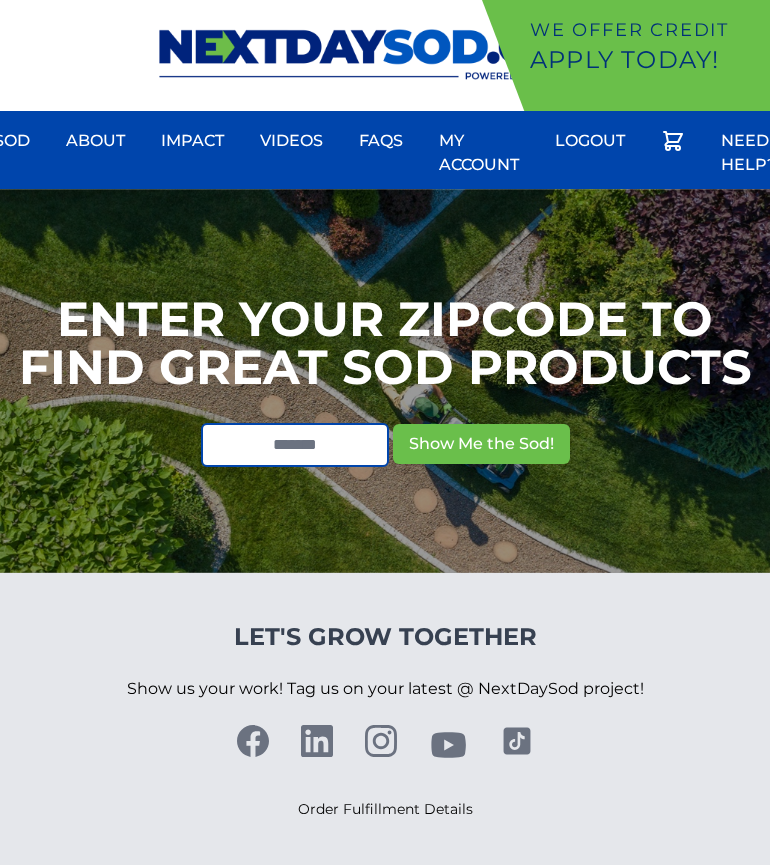 scroll, scrollTop: 0, scrollLeft: 0, axis: both 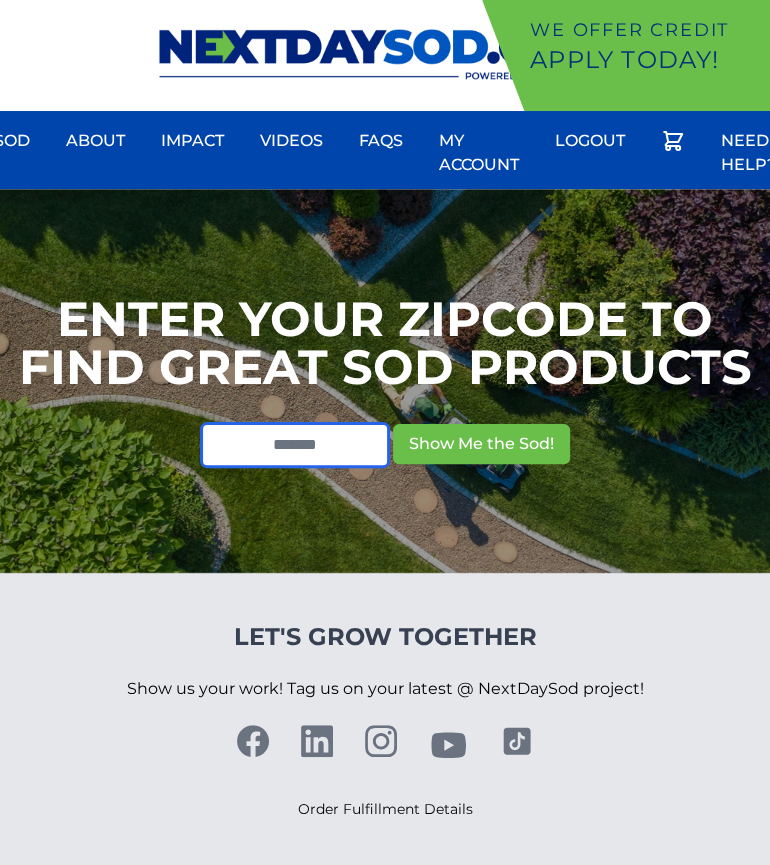 click at bounding box center (295, 445) 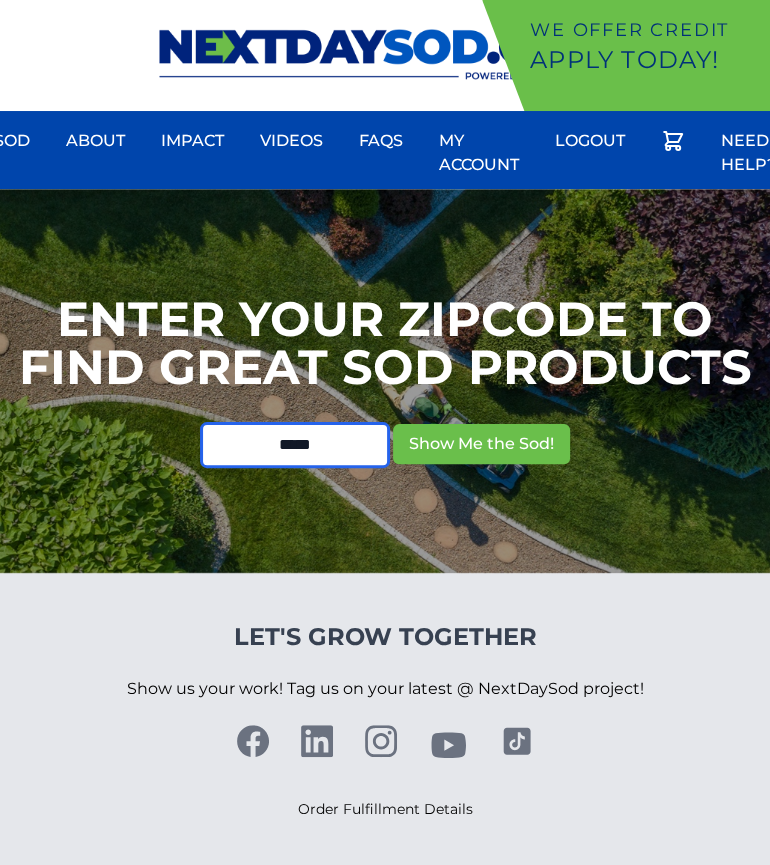 type on "*****" 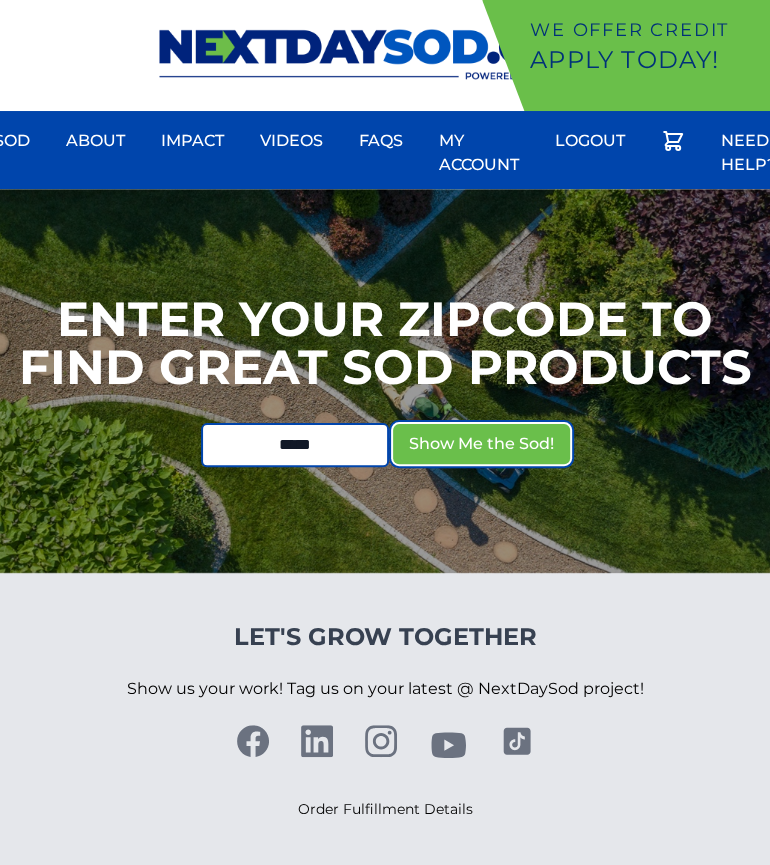 type 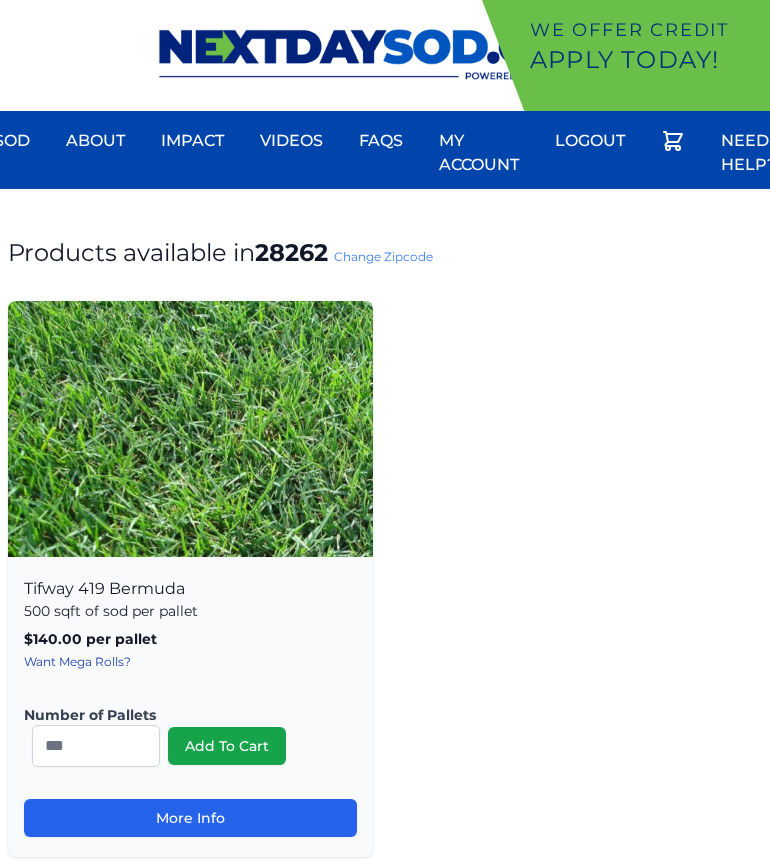 scroll, scrollTop: 0, scrollLeft: 0, axis: both 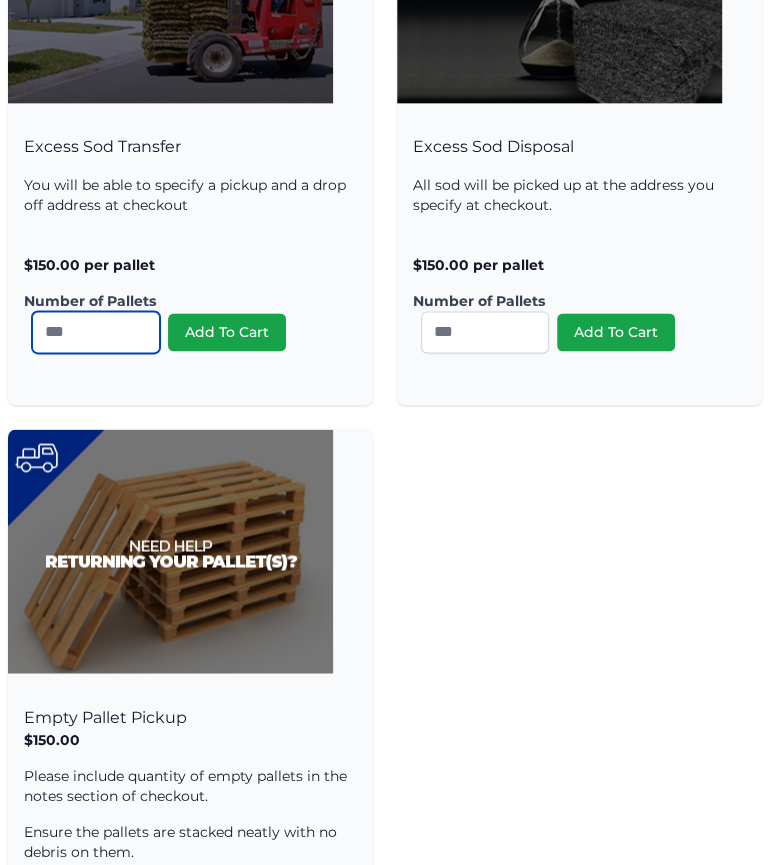 drag, startPoint x: 87, startPoint y: 338, endPoint x: -93, endPoint y: 338, distance: 180 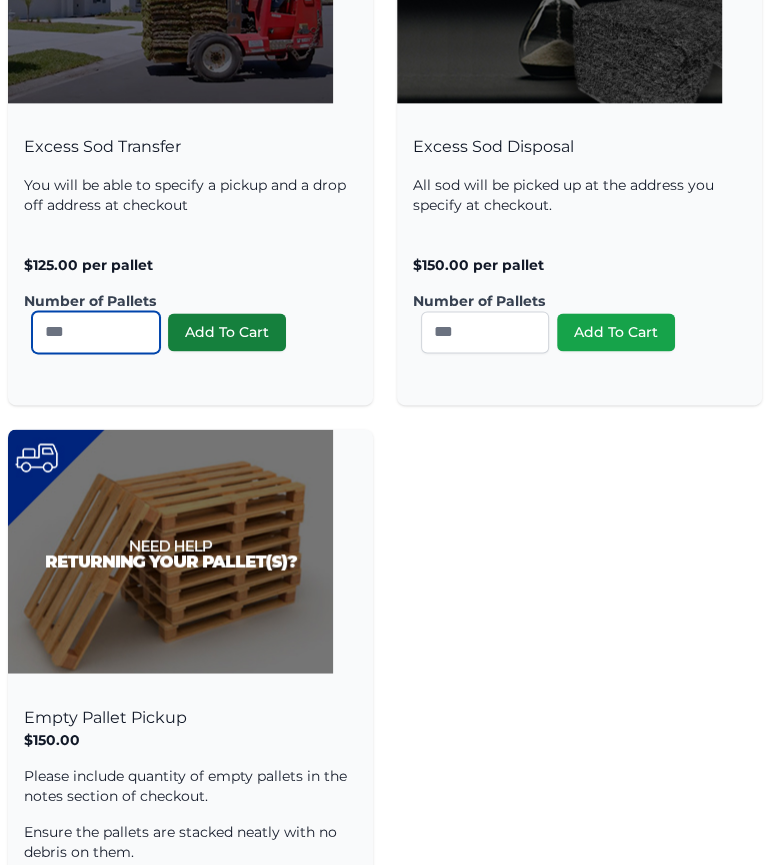 type on "*" 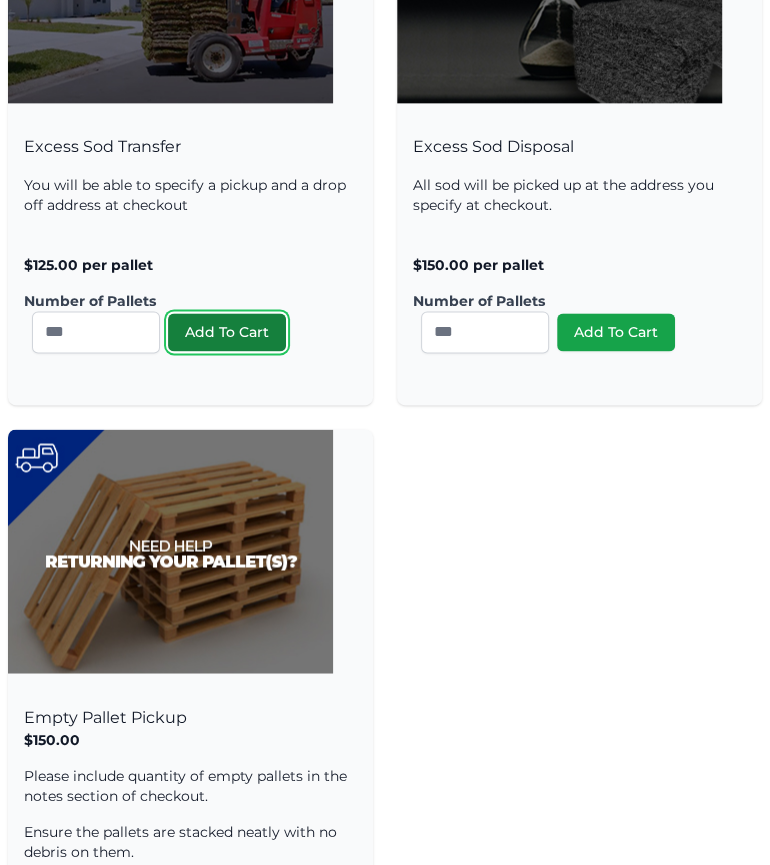 click on "Add To Cart" at bounding box center (227, 332) 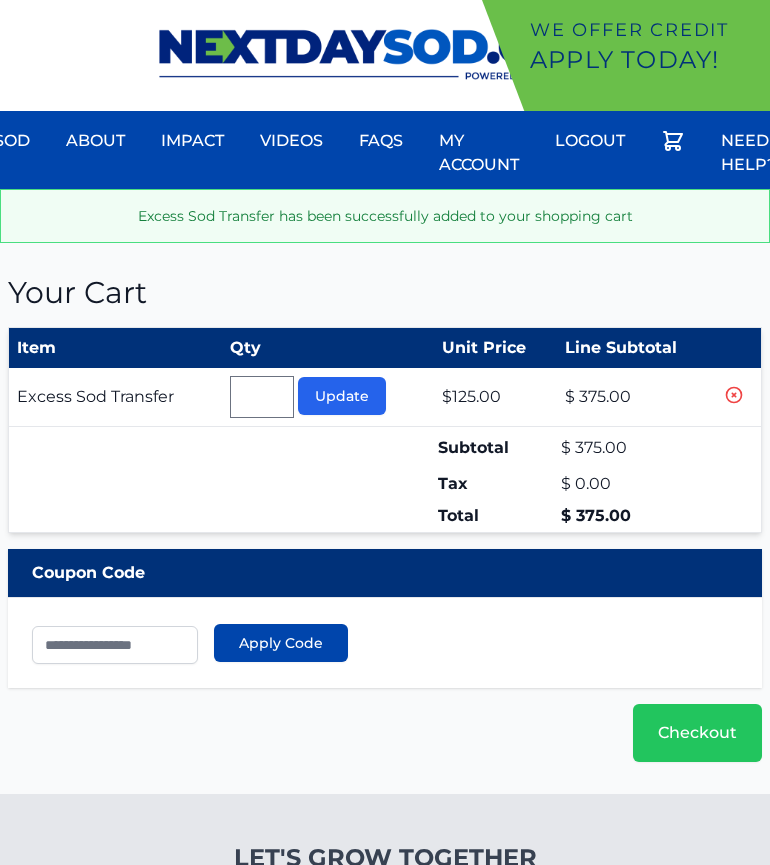scroll, scrollTop: 0, scrollLeft: 0, axis: both 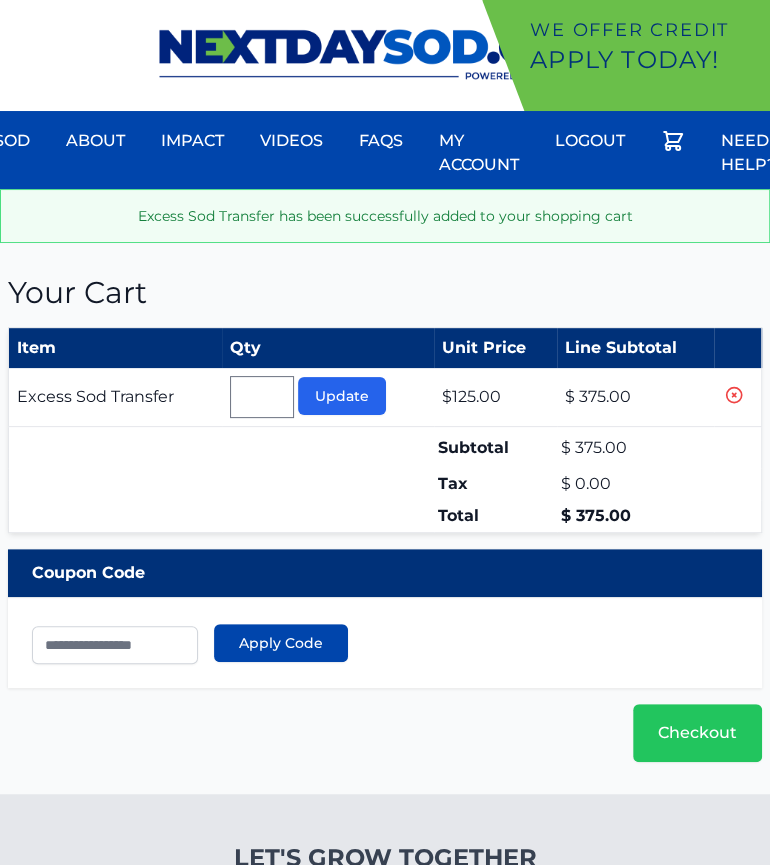 click on "Your Cart
Item
Qty
Unit Price
Line Subtotal
Excess Sod Transfer
*
Update
[PRICE]
[PRICE]" at bounding box center (385, 518) 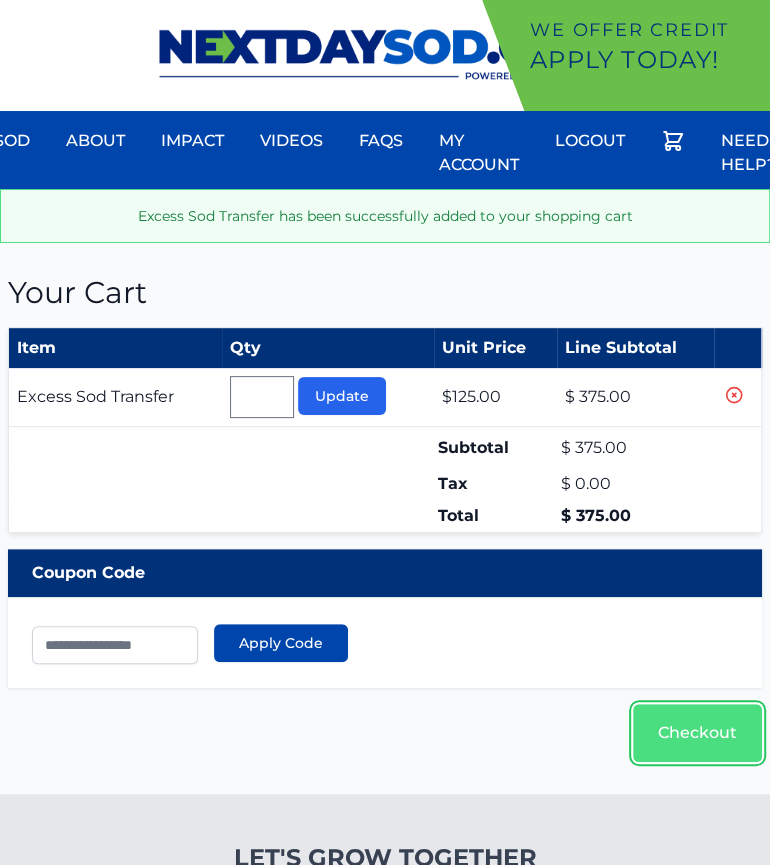 drag, startPoint x: 713, startPoint y: 744, endPoint x: 652, endPoint y: 749, distance: 61.204575 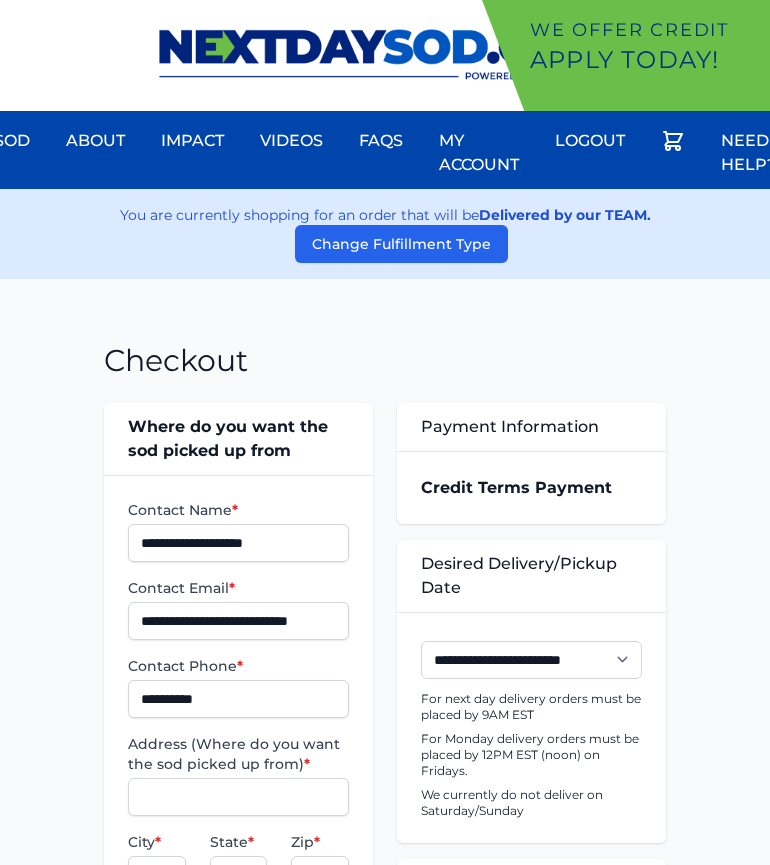 scroll, scrollTop: 0, scrollLeft: 0, axis: both 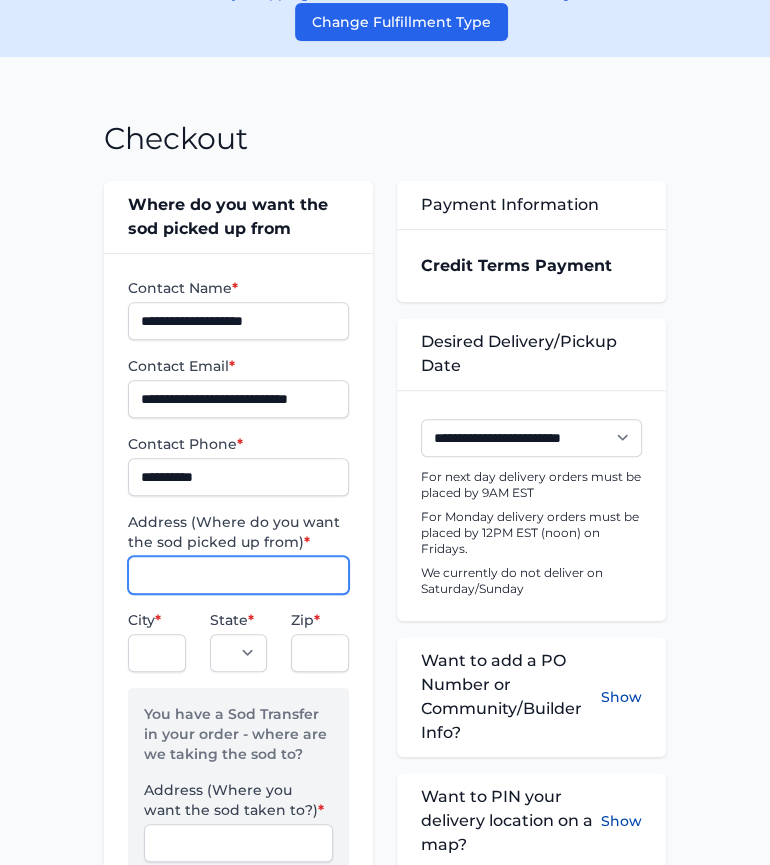 click on "Address (Where do you want the sod picked up from)
*" at bounding box center [238, 575] 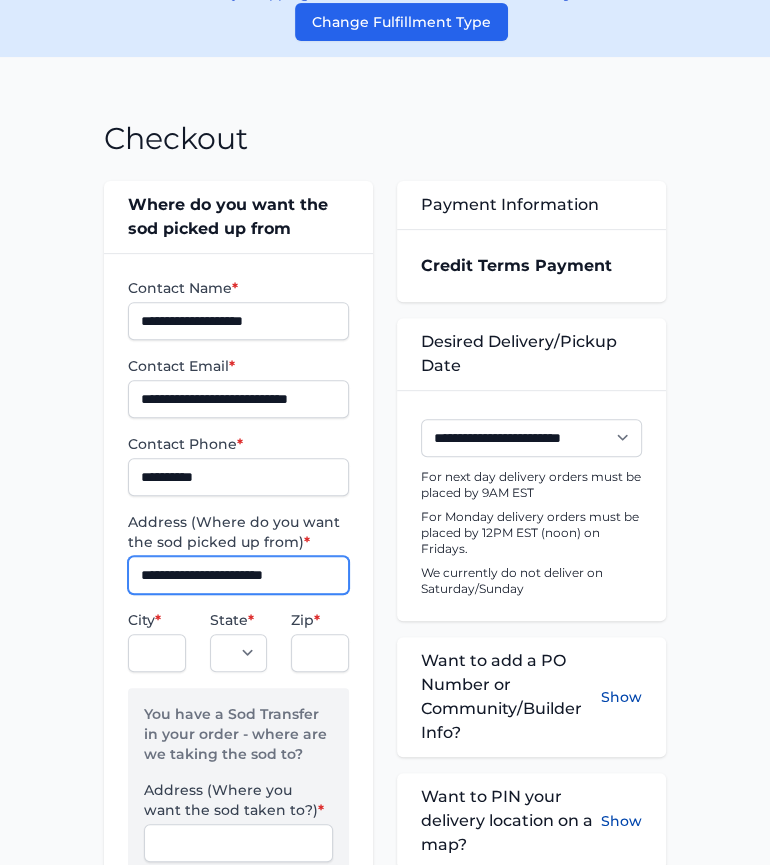 type on "**********" 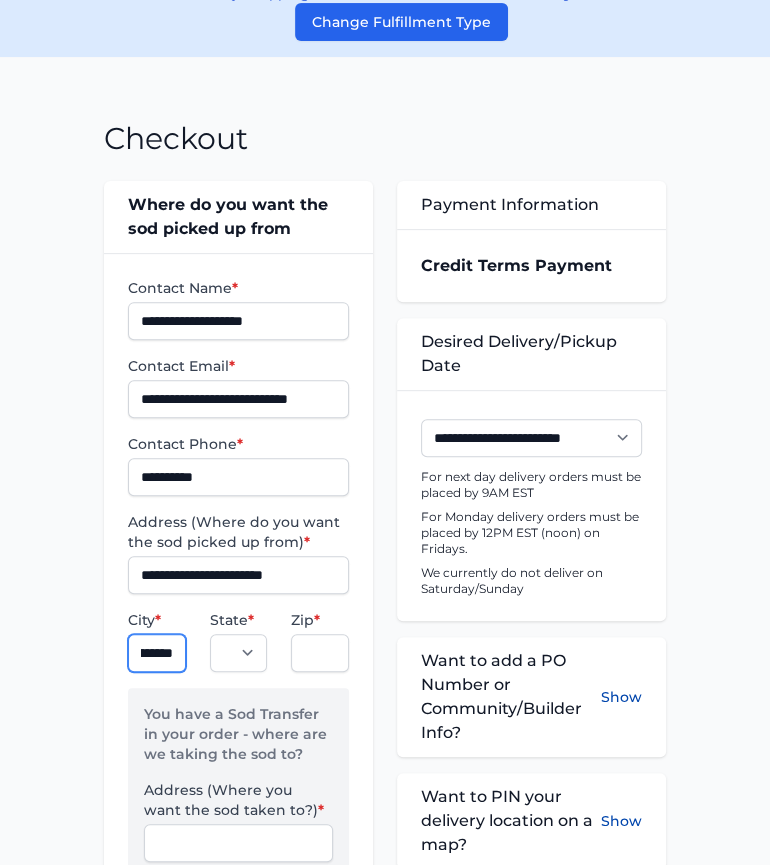 scroll, scrollTop: 0, scrollLeft: 32, axis: horizontal 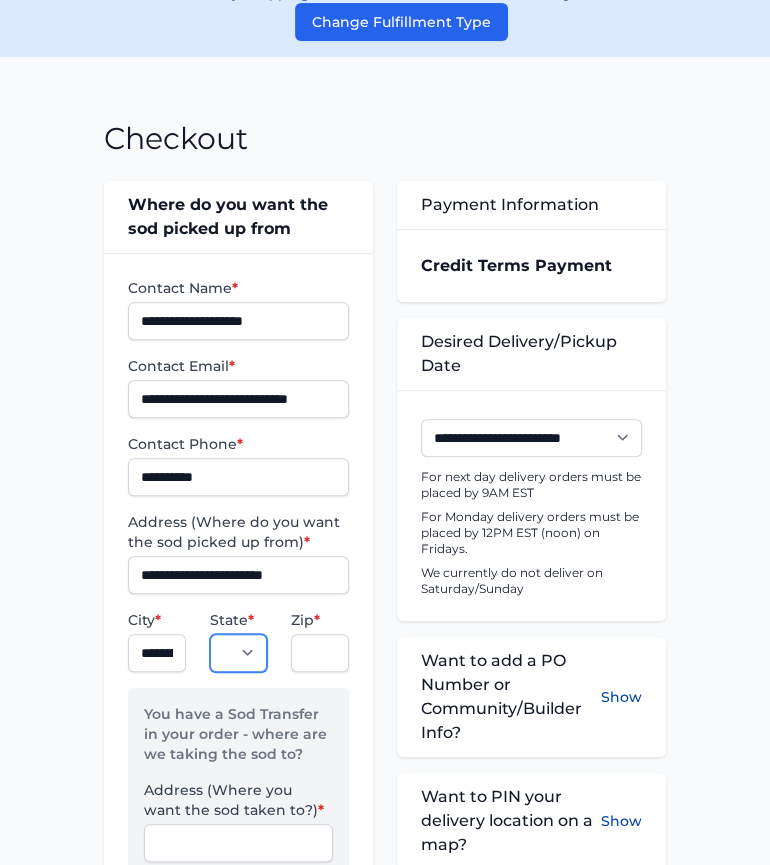 select on "**" 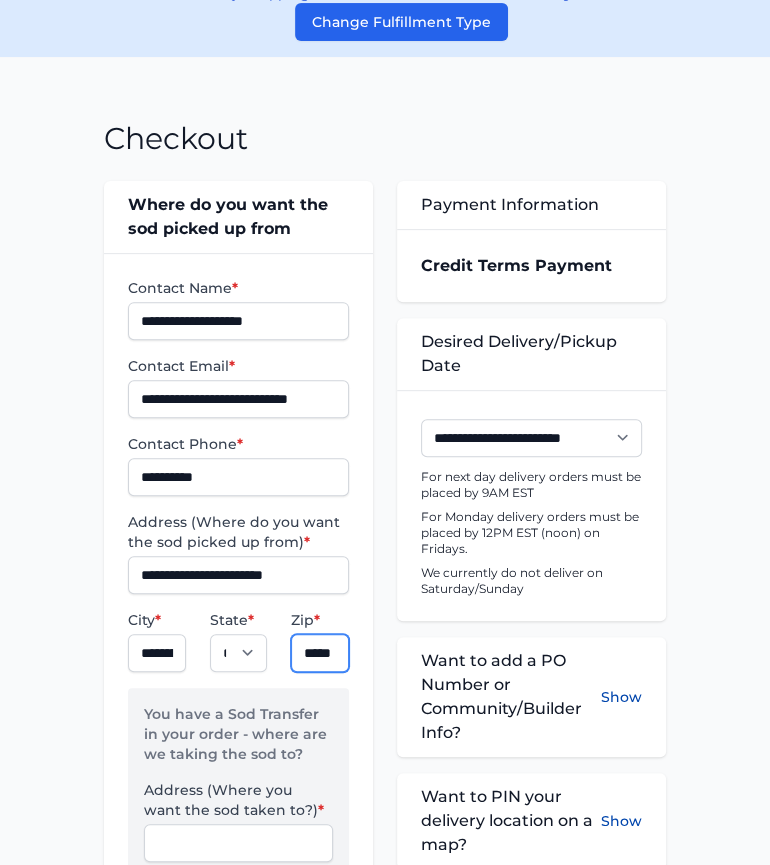 scroll, scrollTop: 0, scrollLeft: 8, axis: horizontal 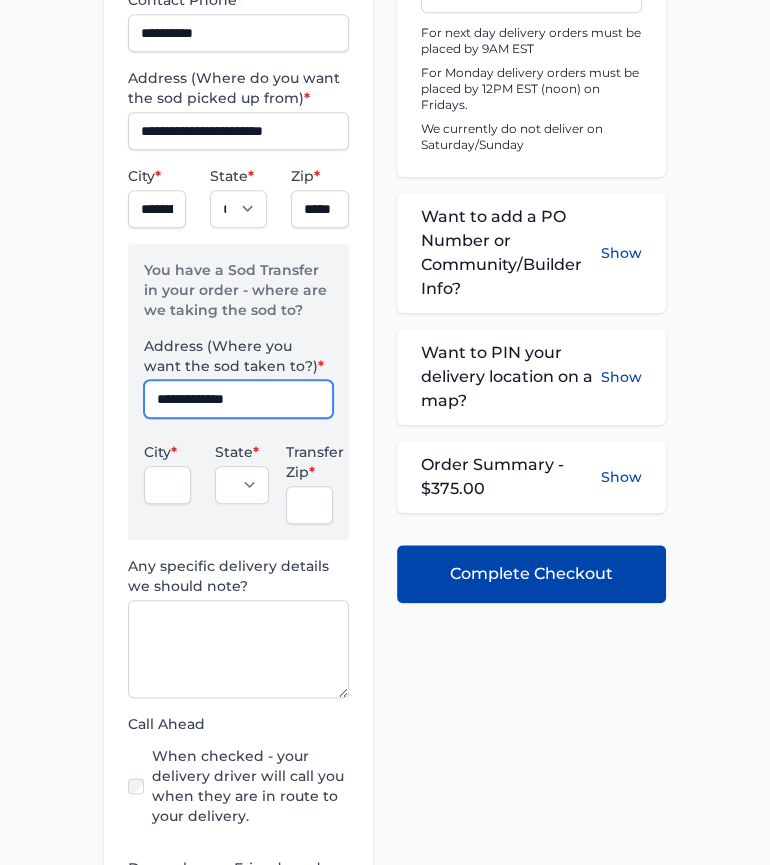 type on "**********" 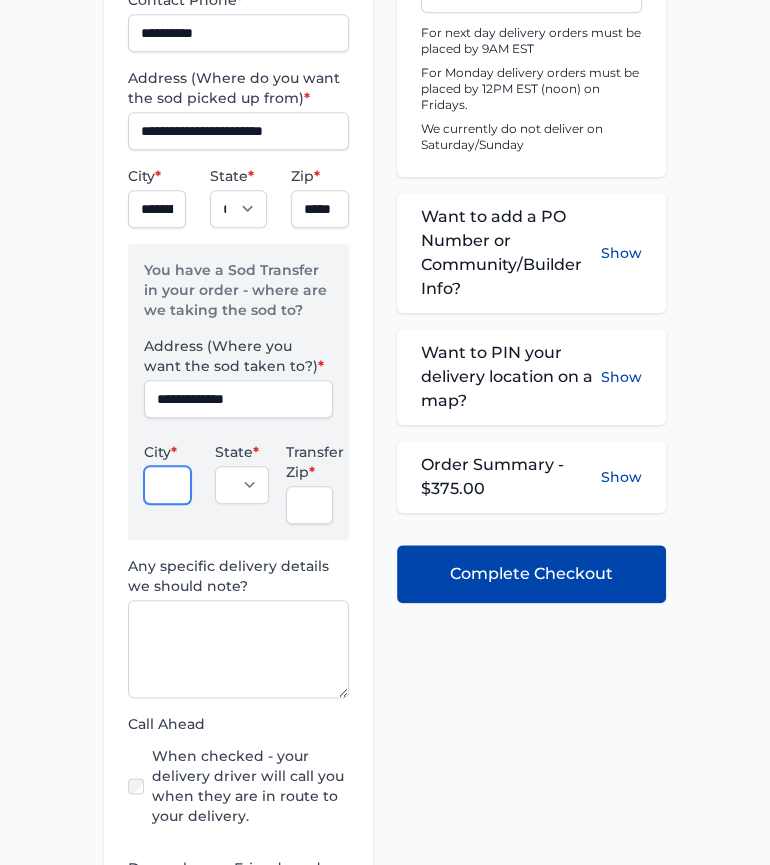 click on "City
*" at bounding box center [167, 485] 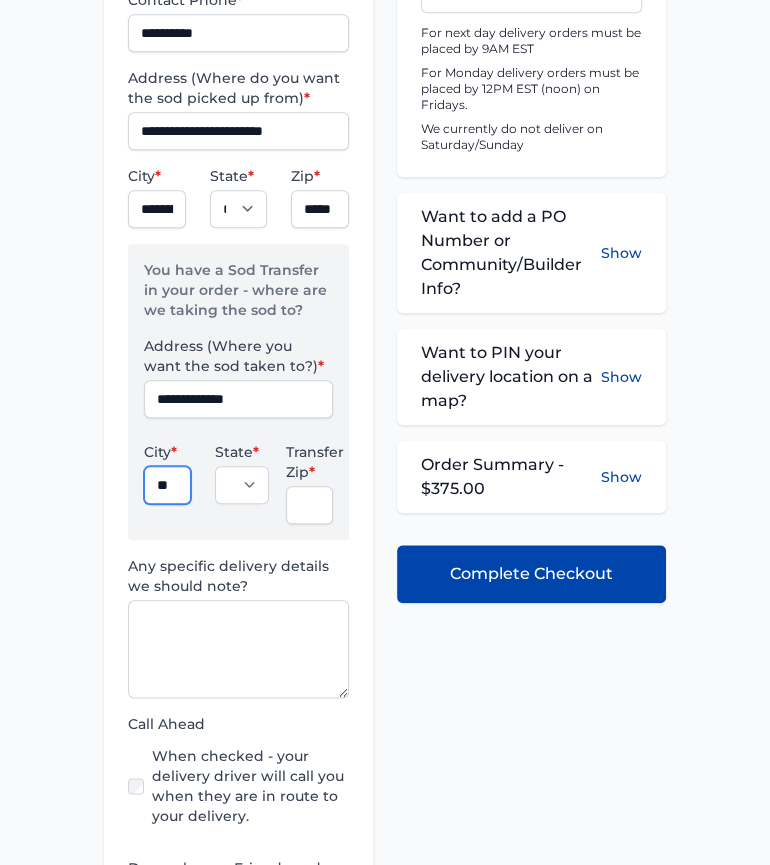 scroll, scrollTop: 0, scrollLeft: 0, axis: both 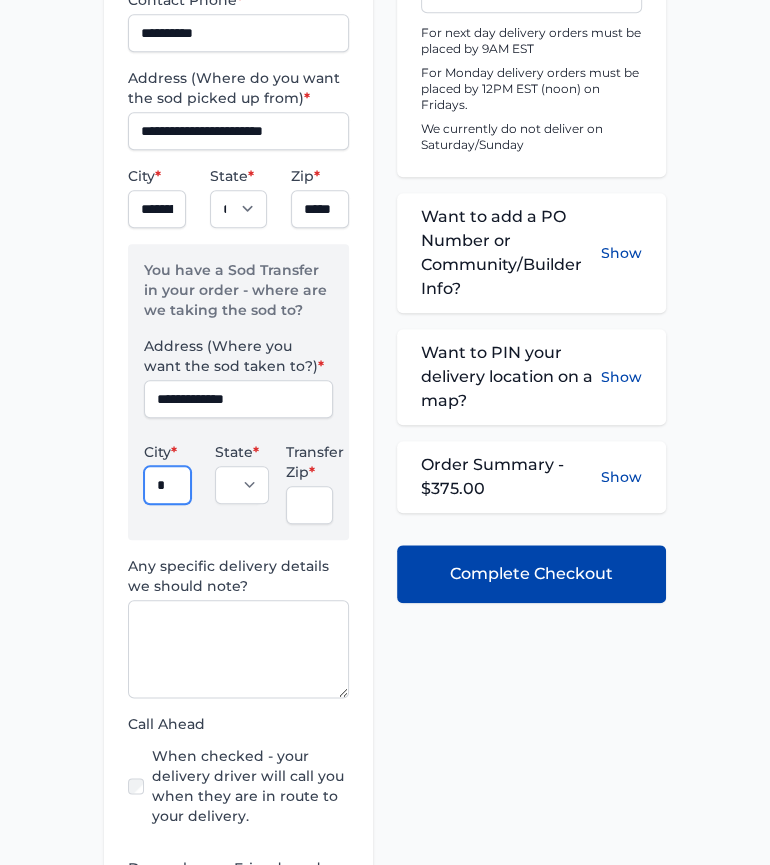 type 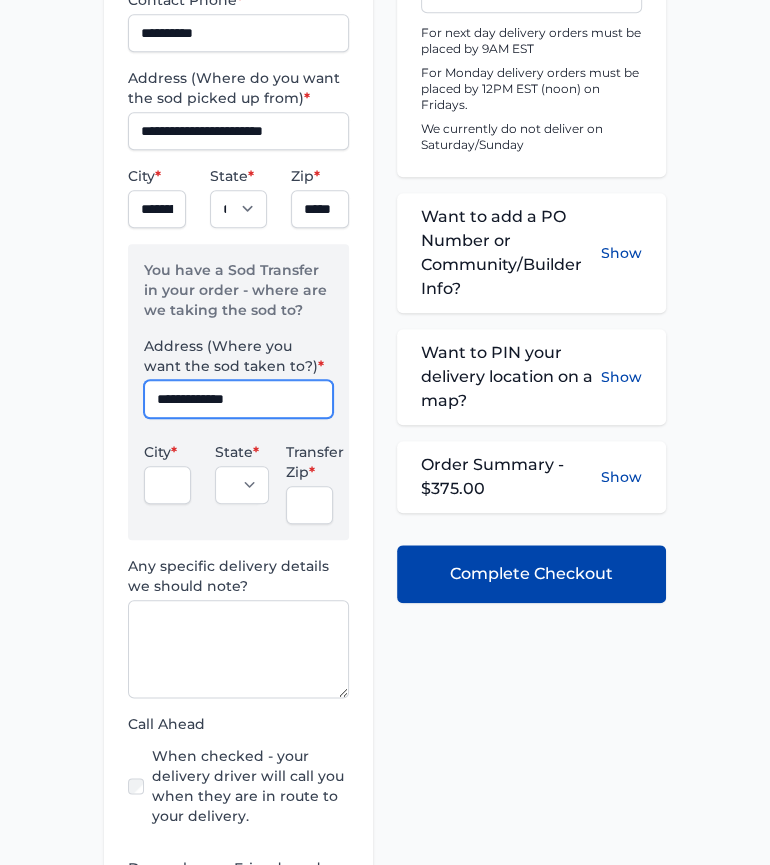 click on "**********" at bounding box center (238, 399) 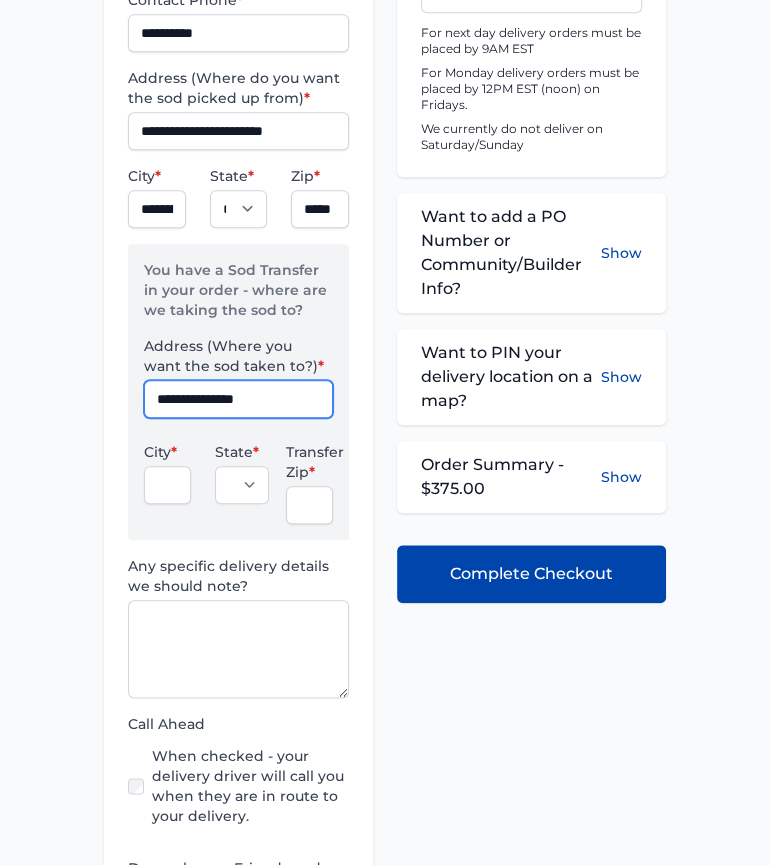 type on "**********" 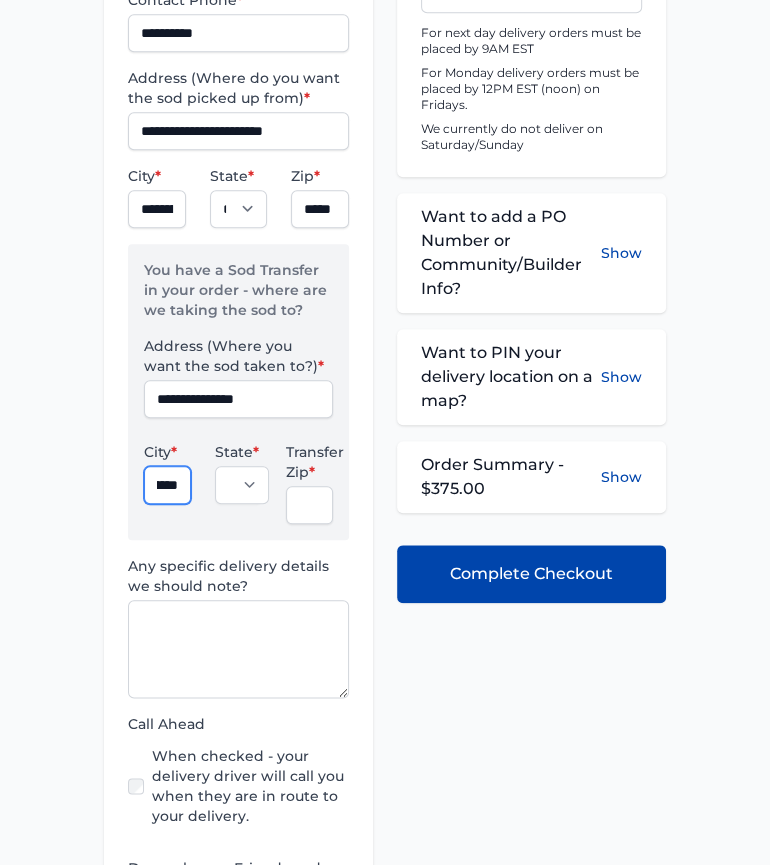 scroll, scrollTop: 0, scrollLeft: 45, axis: horizontal 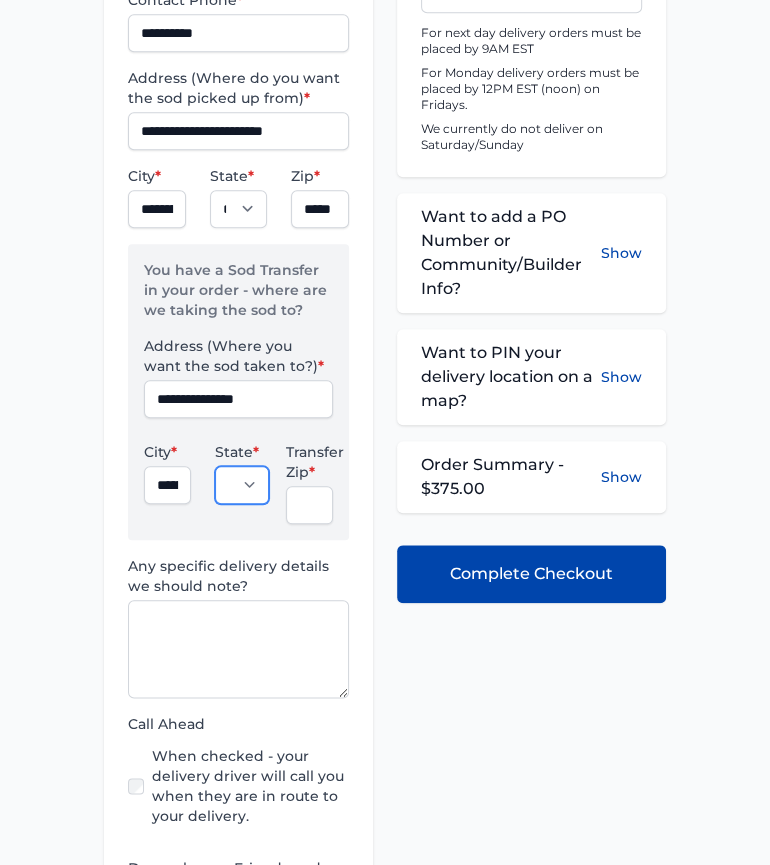 select on "**" 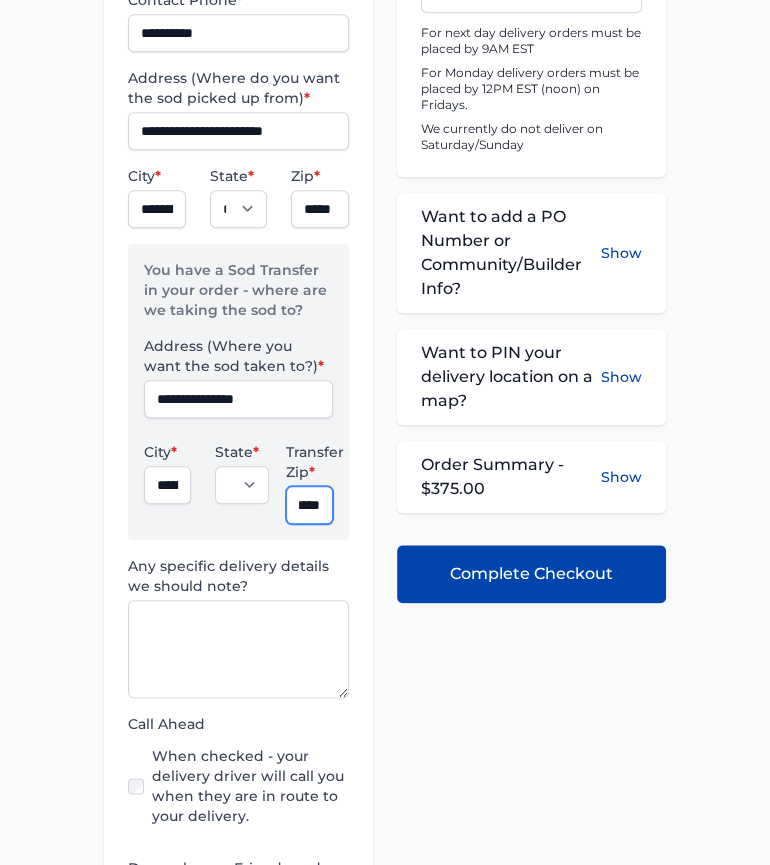 scroll, scrollTop: 0, scrollLeft: 21, axis: horizontal 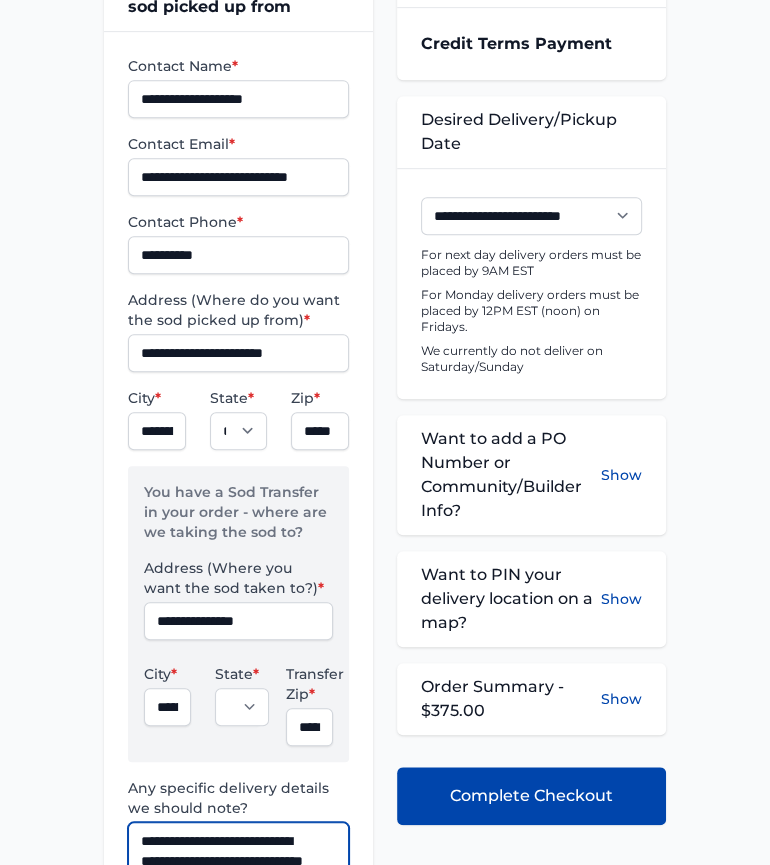 type on "**********" 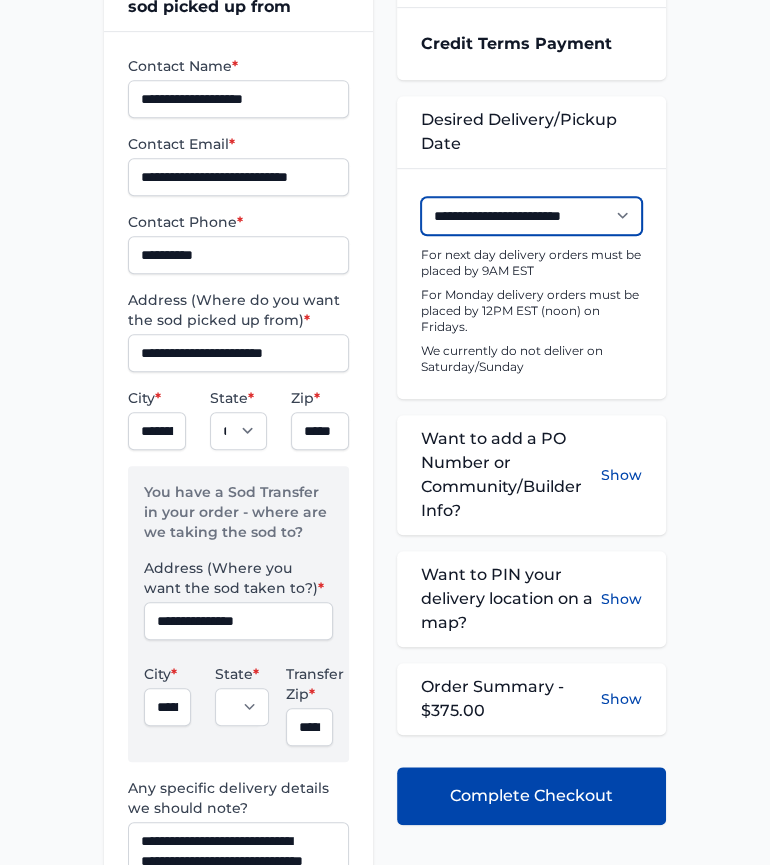 click on "**********" at bounding box center (531, 216) 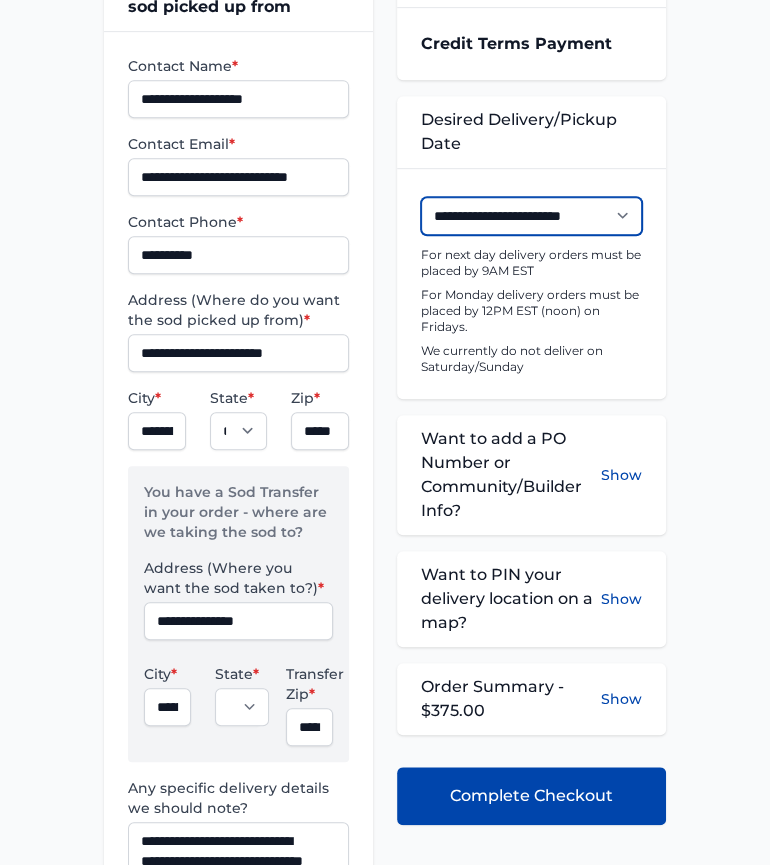 select on "**********" 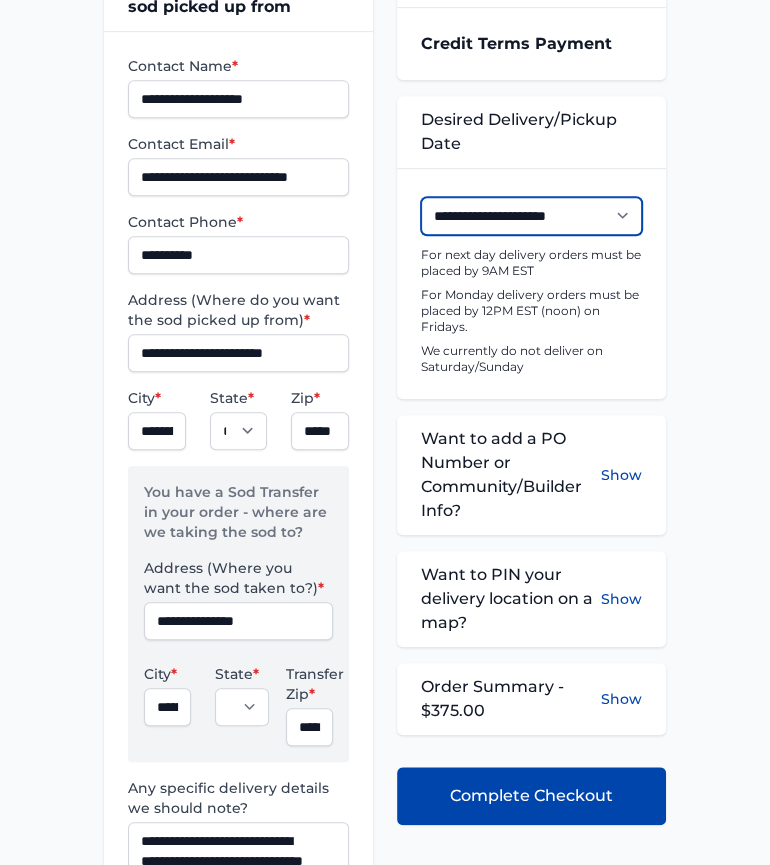 click on "**********" at bounding box center [531, 216] 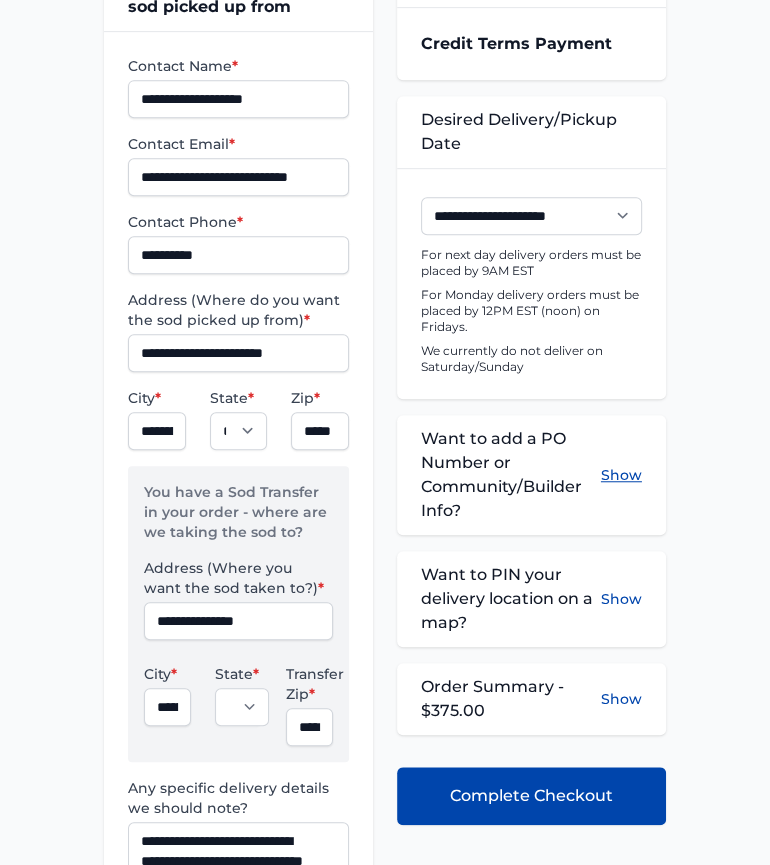 click on "Show" at bounding box center (621, 475) 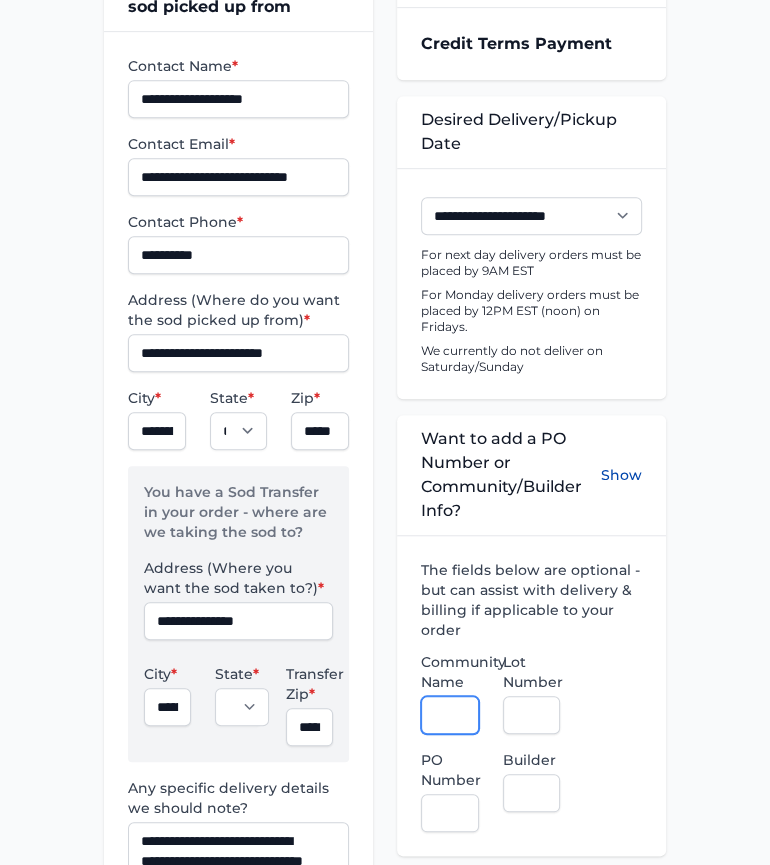 click on "Community Name" at bounding box center [450, 715] 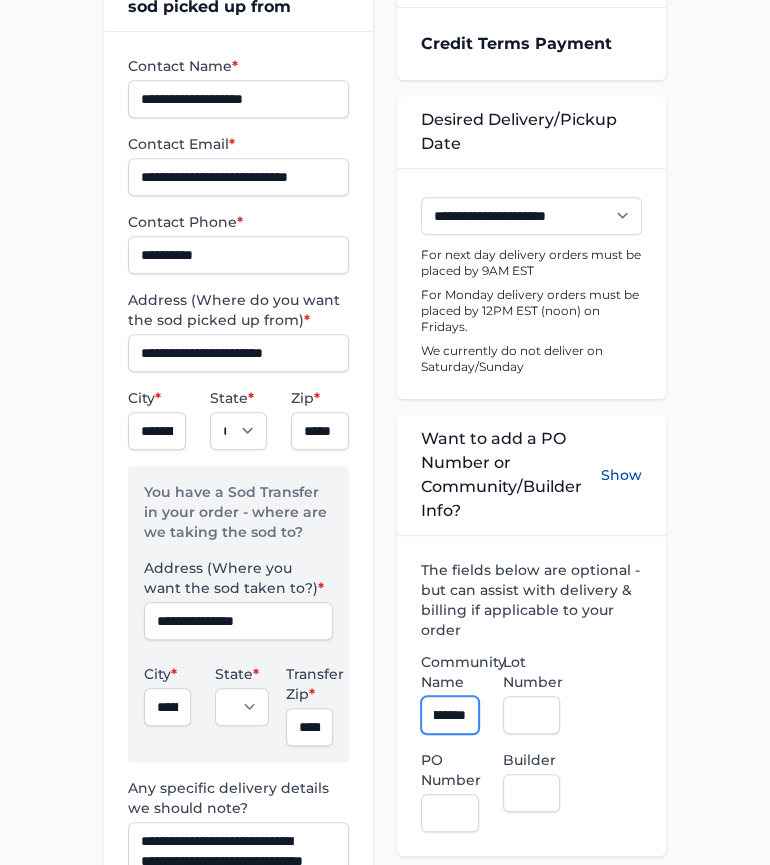 scroll, scrollTop: 0, scrollLeft: 212, axis: horizontal 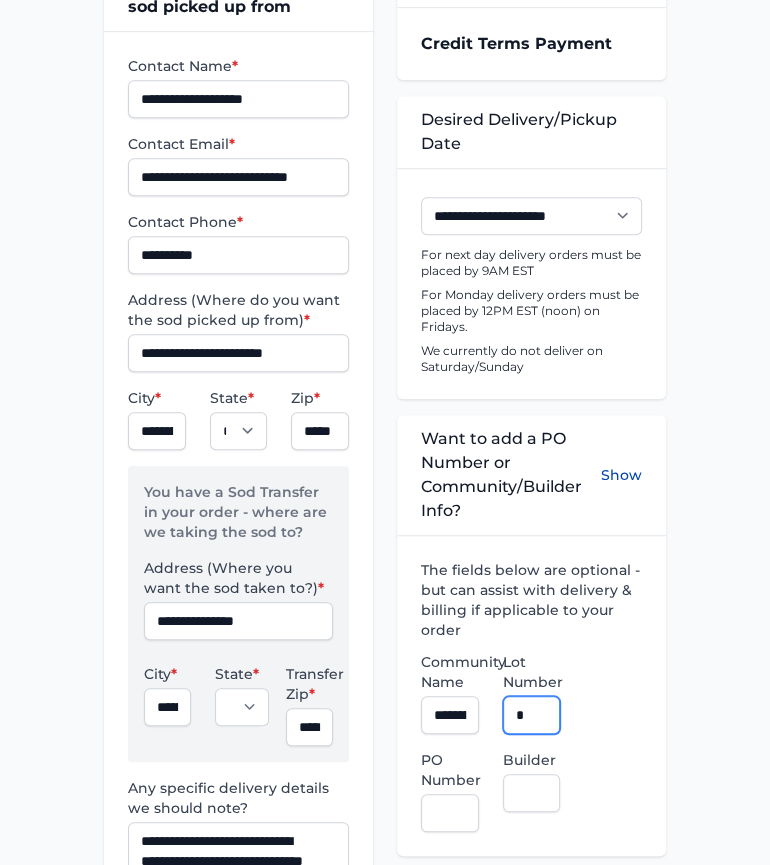 type on "*" 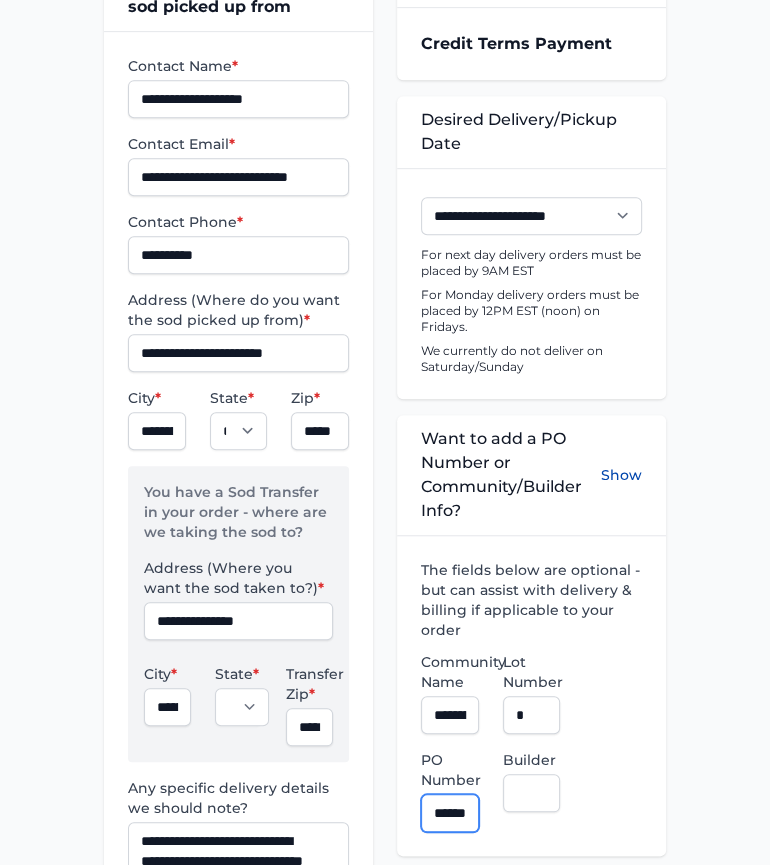 scroll, scrollTop: 0, scrollLeft: 14, axis: horizontal 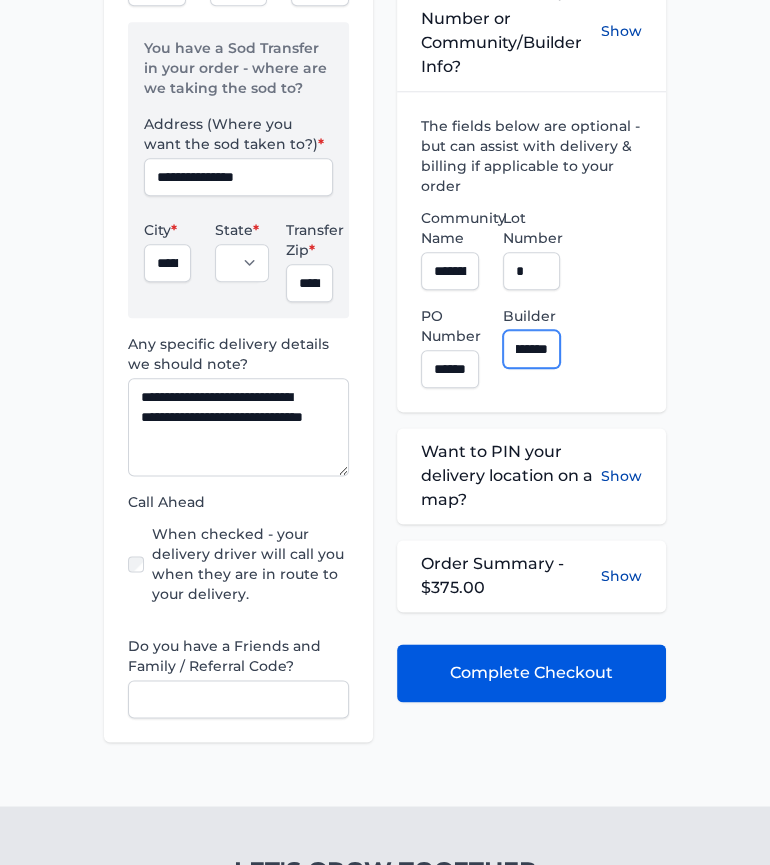 type on "**********" 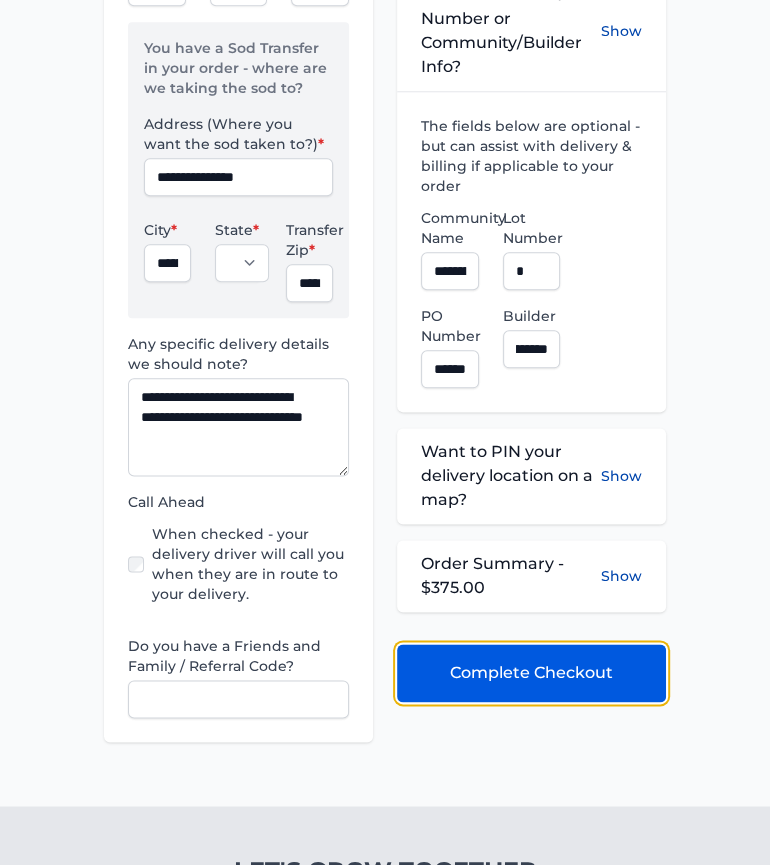 scroll, scrollTop: 0, scrollLeft: 0, axis: both 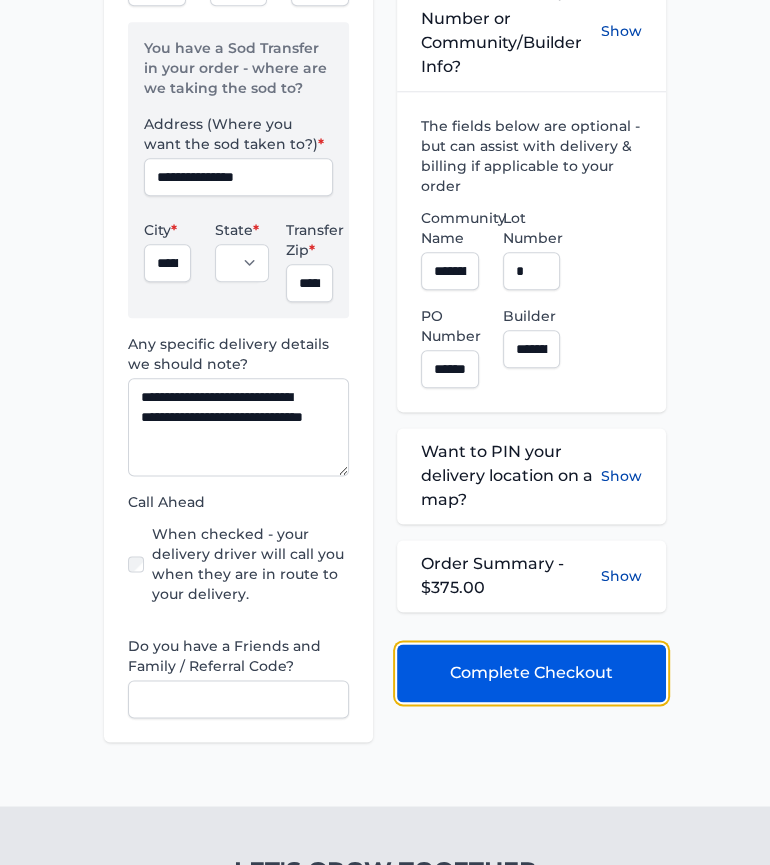 click on "Complete Checkout" at bounding box center (531, 673) 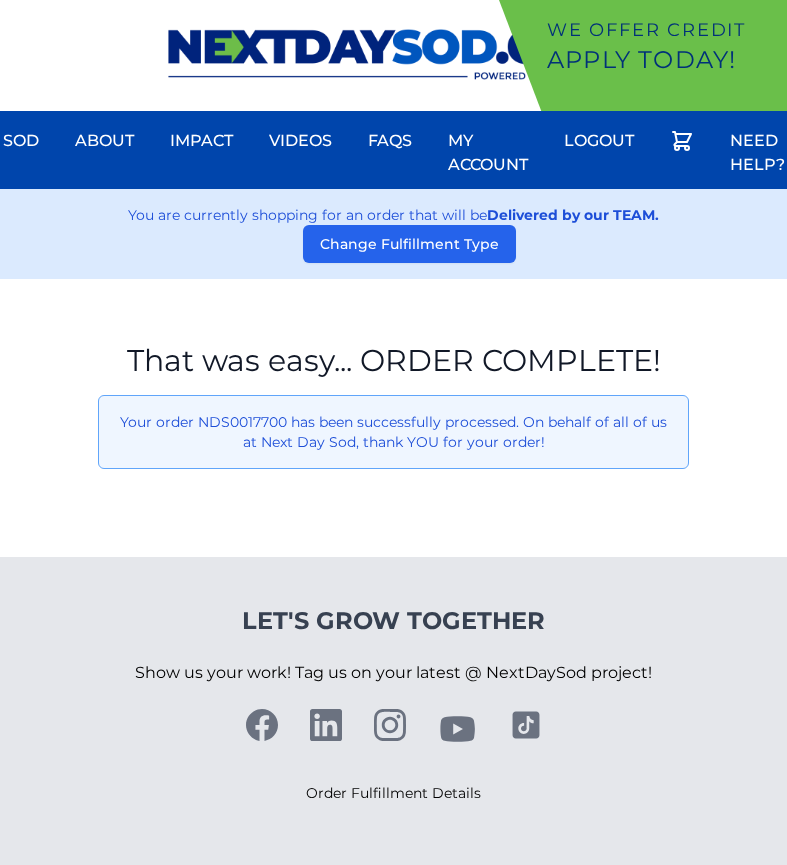 scroll, scrollTop: 0, scrollLeft: 0, axis: both 